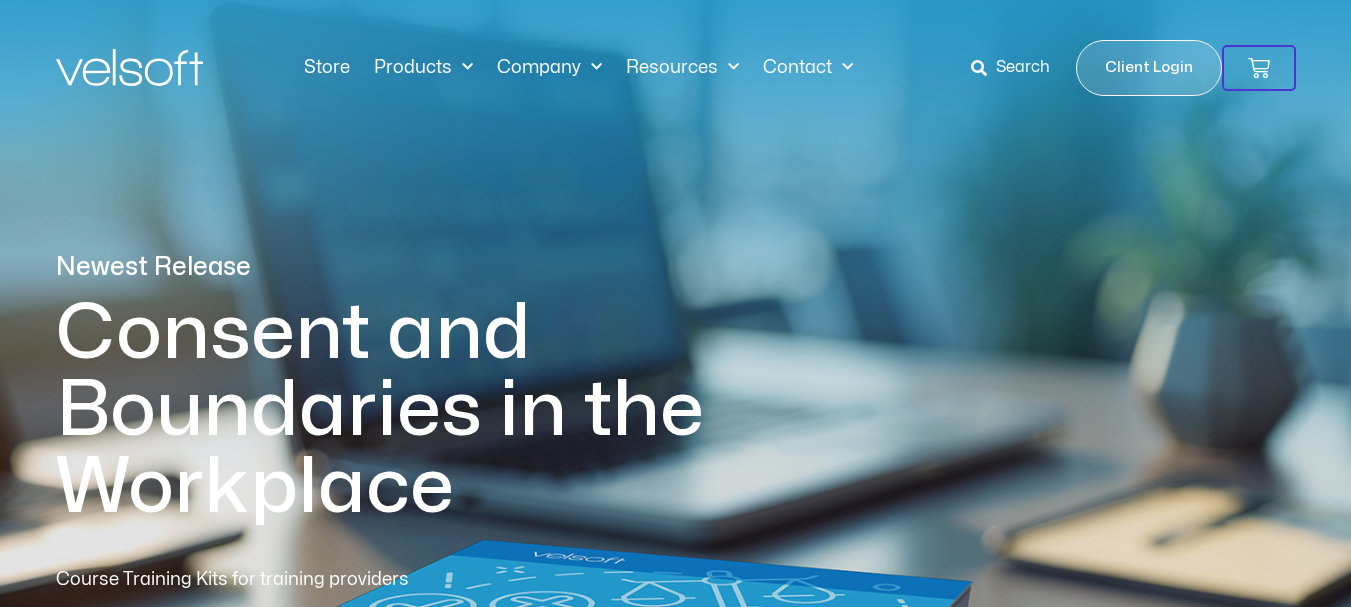scroll, scrollTop: 0, scrollLeft: 0, axis: both 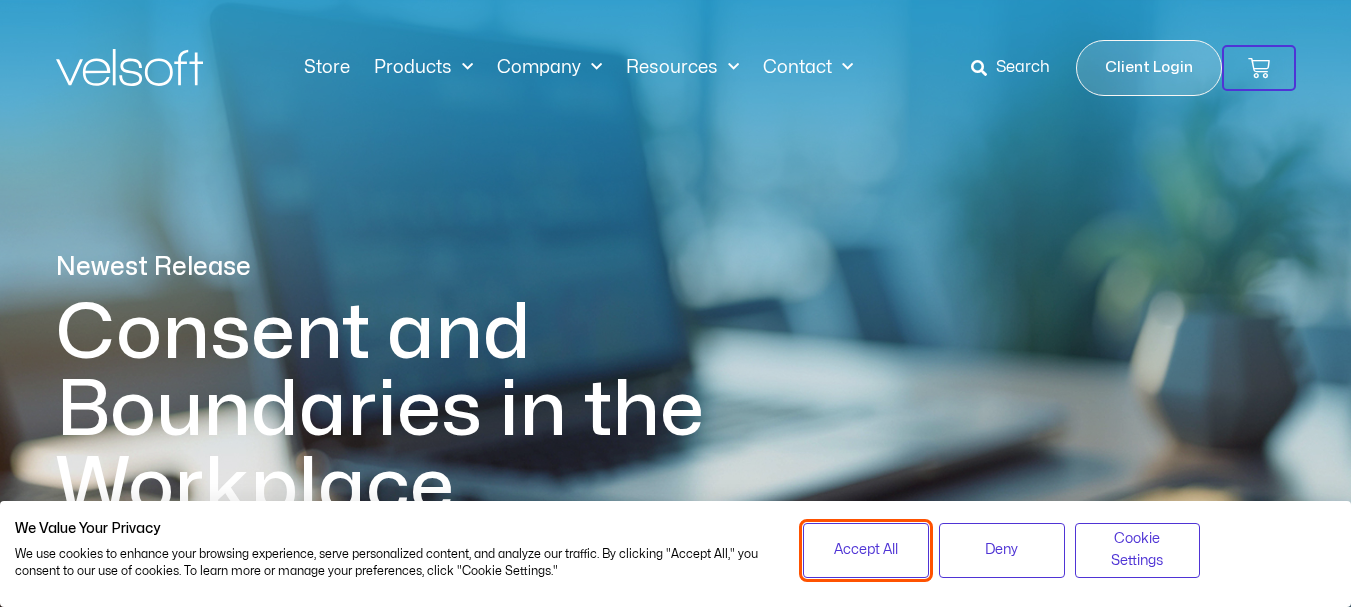 click on "Accept All" at bounding box center (866, 550) 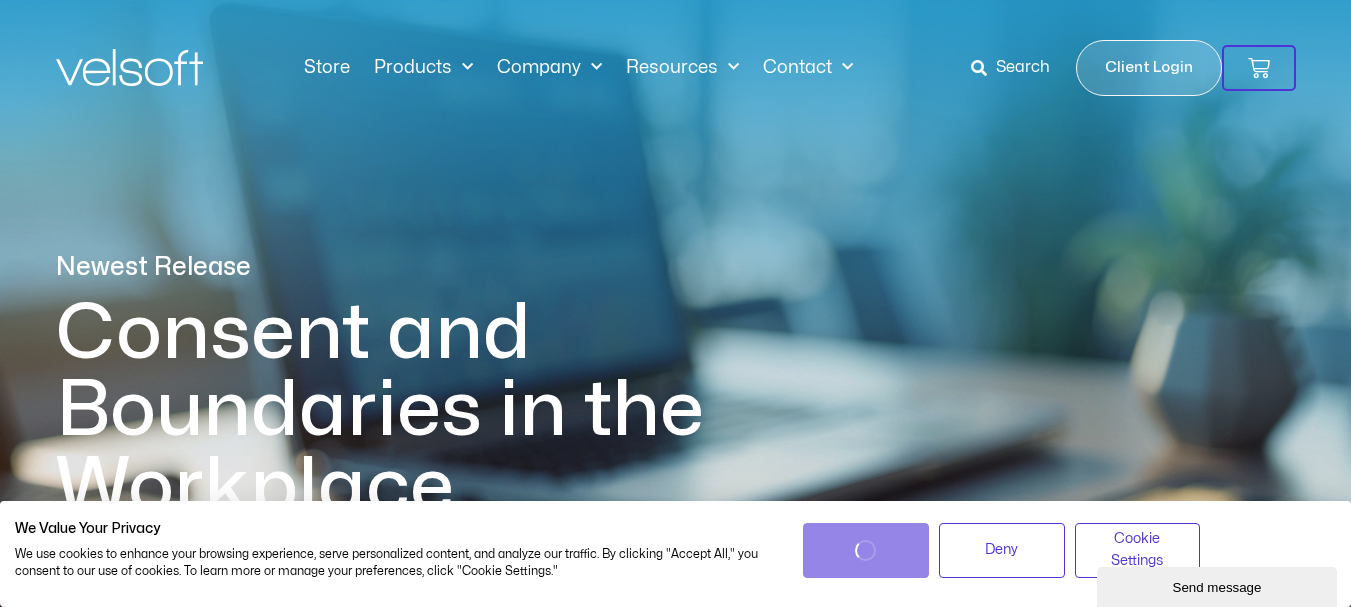 scroll, scrollTop: 0, scrollLeft: 0, axis: both 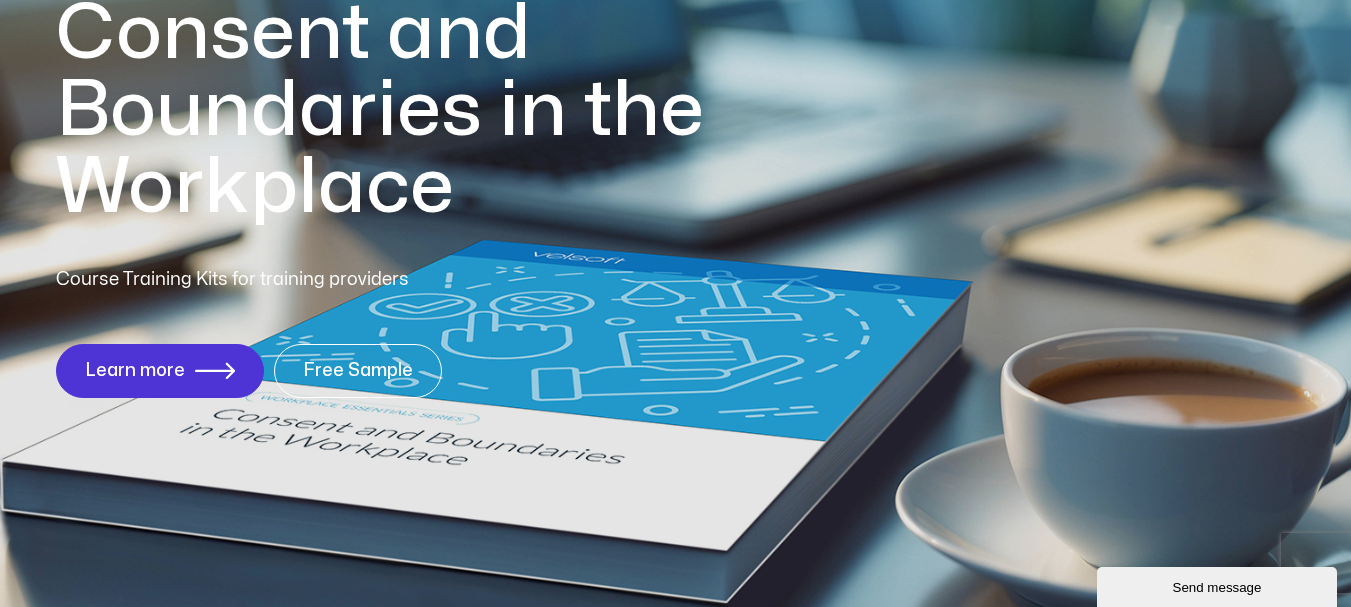 click on "Course Training Kits for training providers
Learn more
Free Sample" at bounding box center (676, 332) 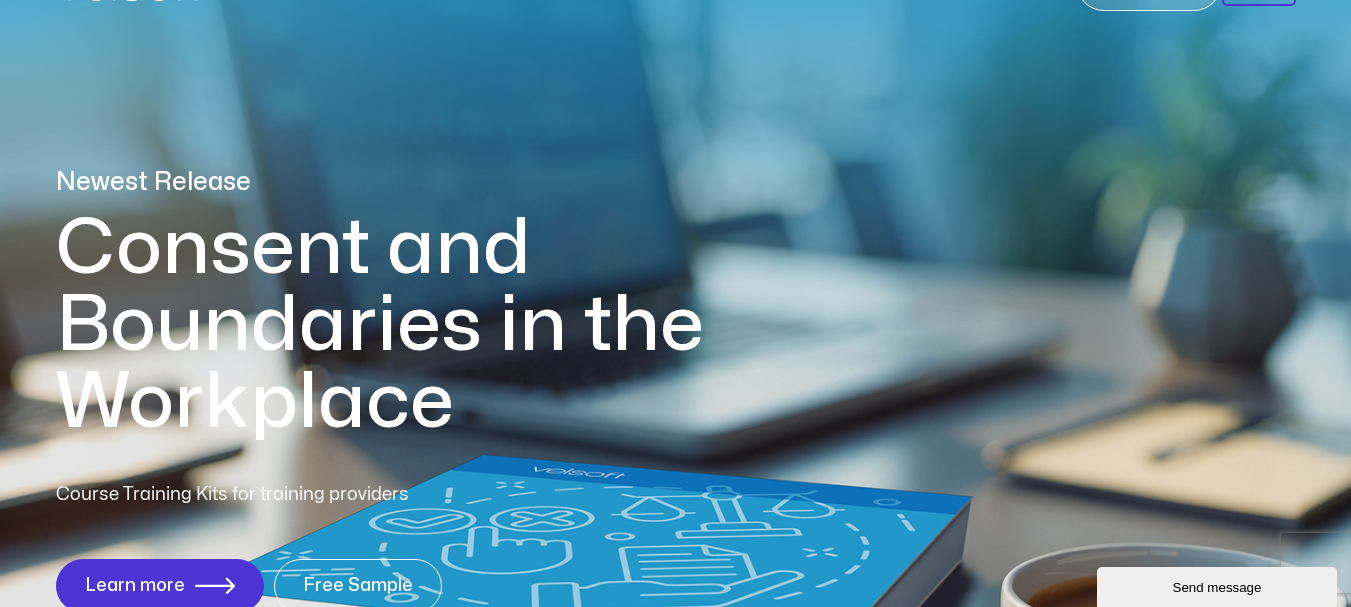 scroll, scrollTop: 0, scrollLeft: 0, axis: both 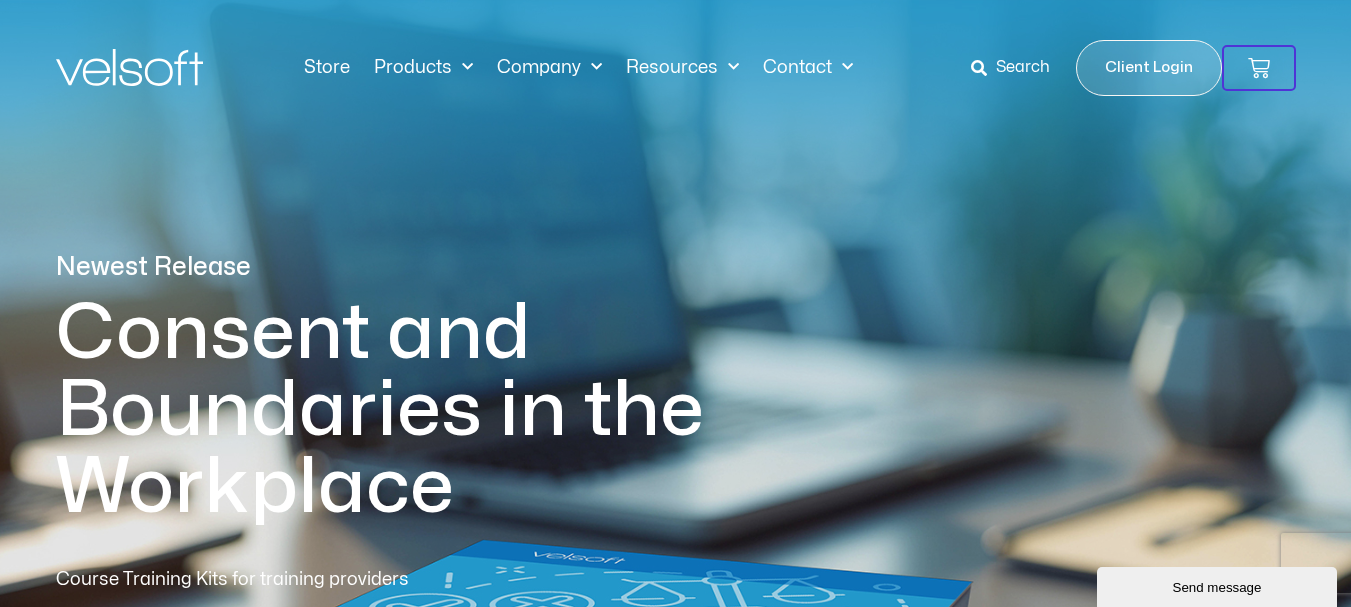 click on "Products" 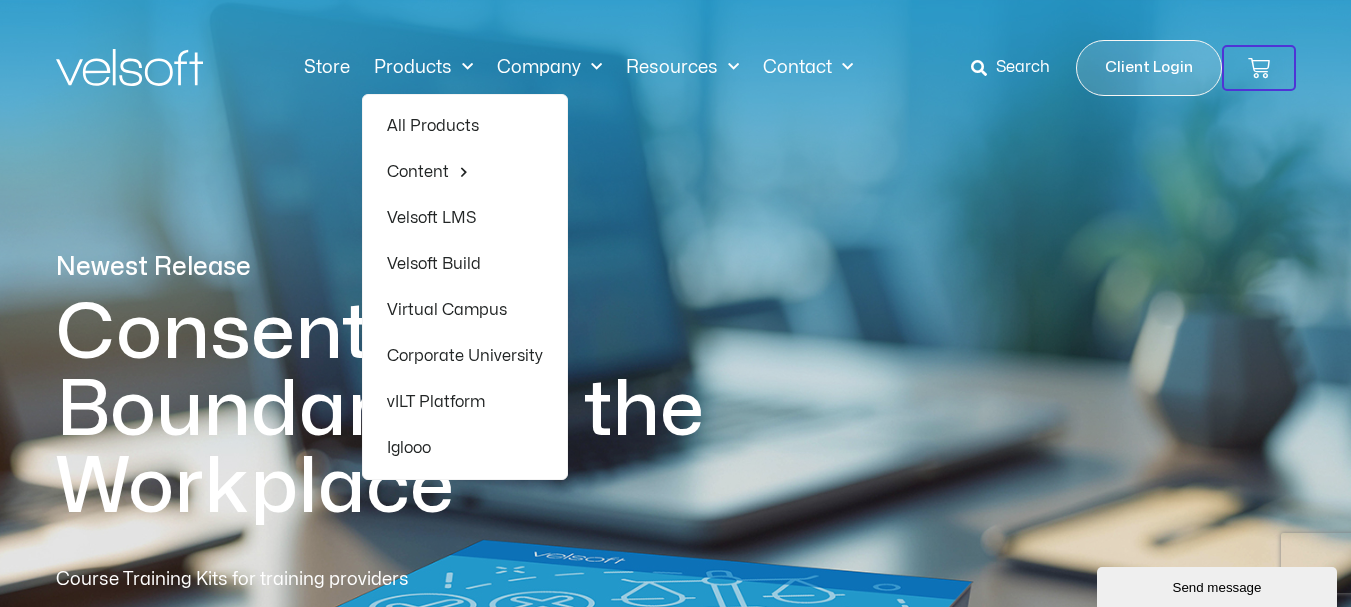 click on "All Products" 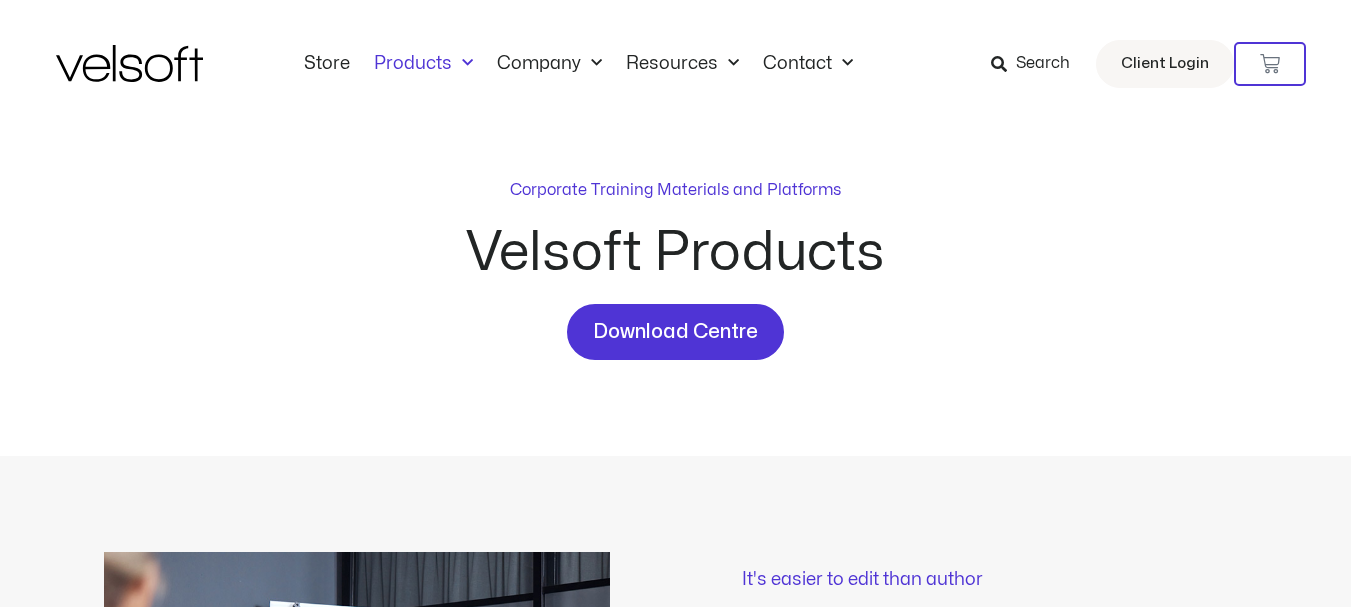 scroll, scrollTop: 0, scrollLeft: 0, axis: both 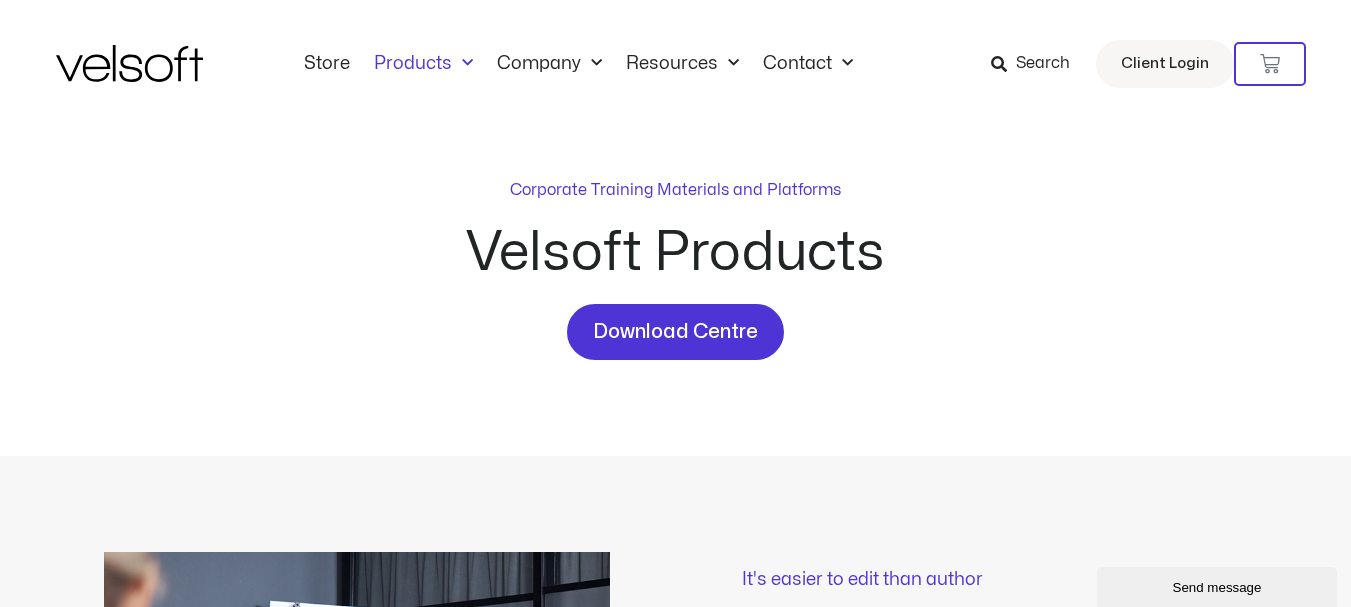 click on "Search" at bounding box center (1043, 64) 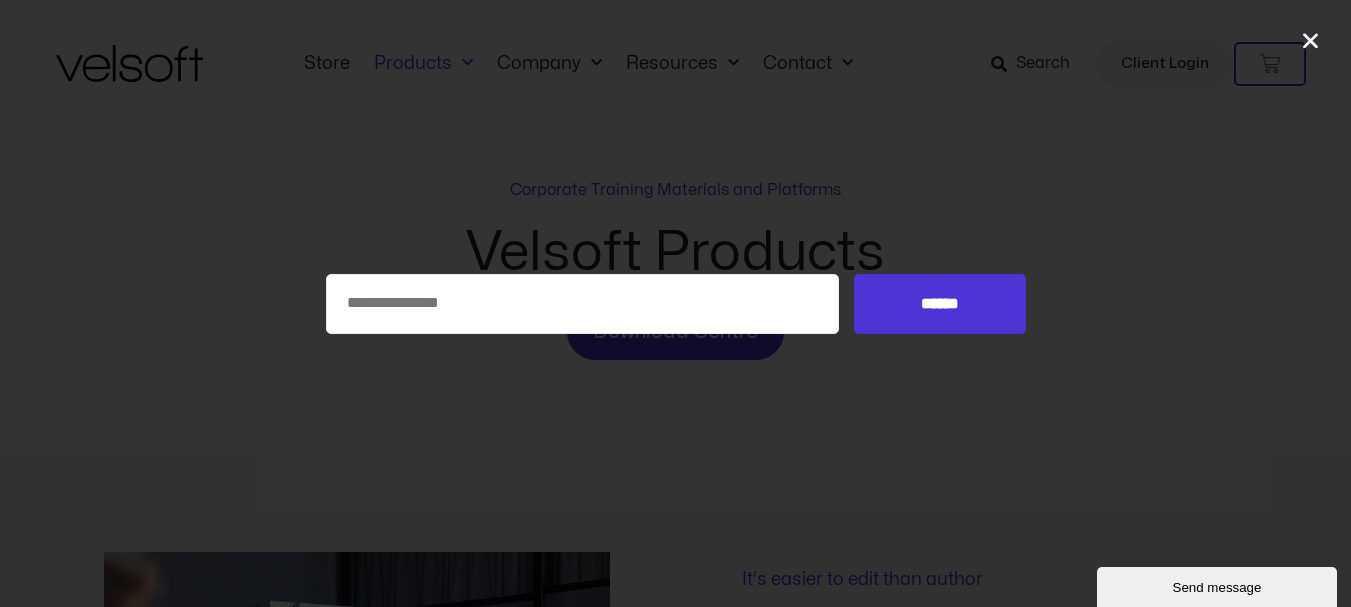 click on "Search for:
******" at bounding box center (675, 303) 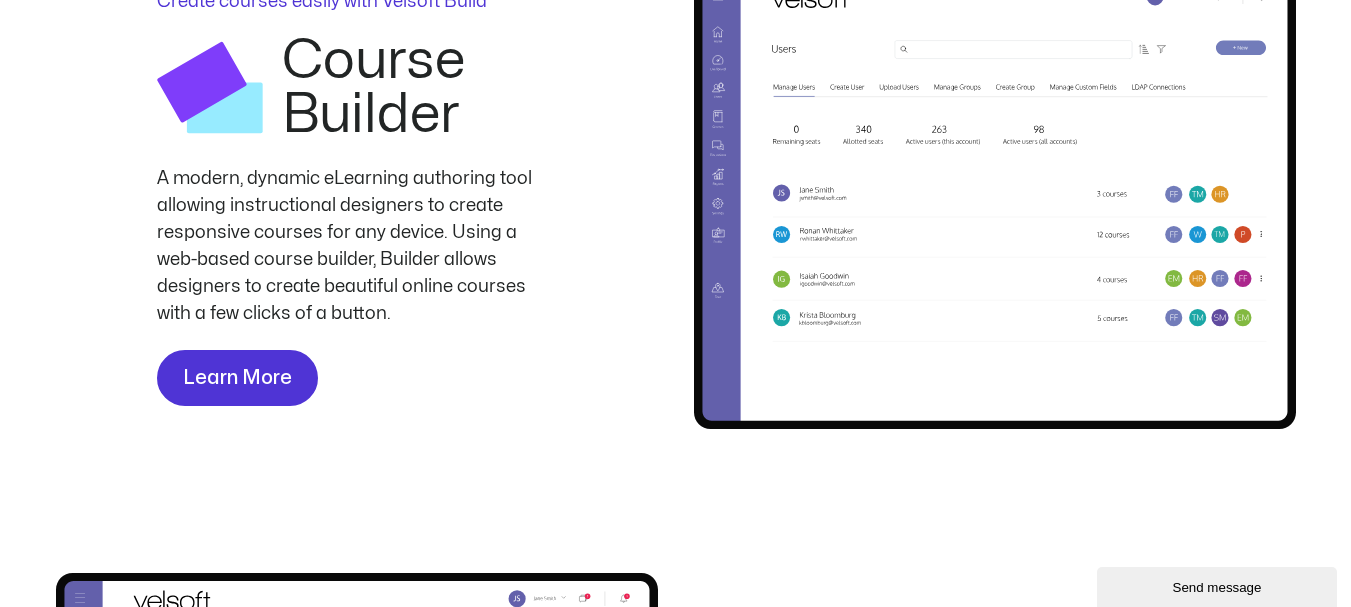 scroll, scrollTop: 2600, scrollLeft: 0, axis: vertical 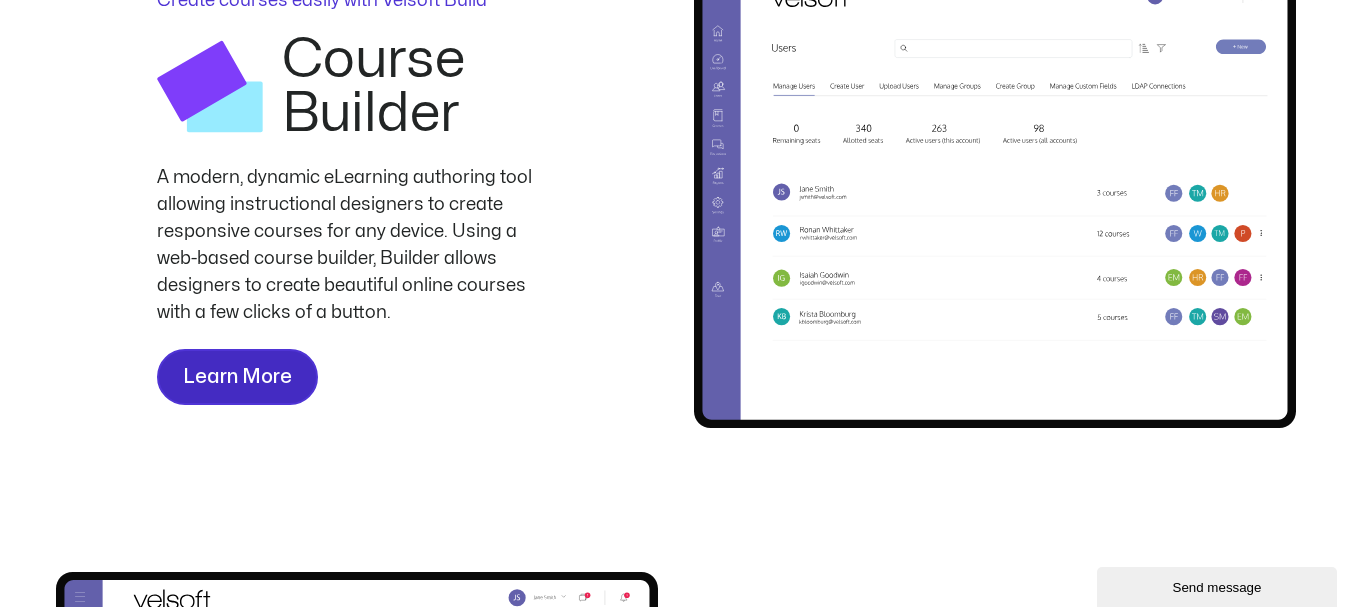 click on "Learn More" at bounding box center (237, 377) 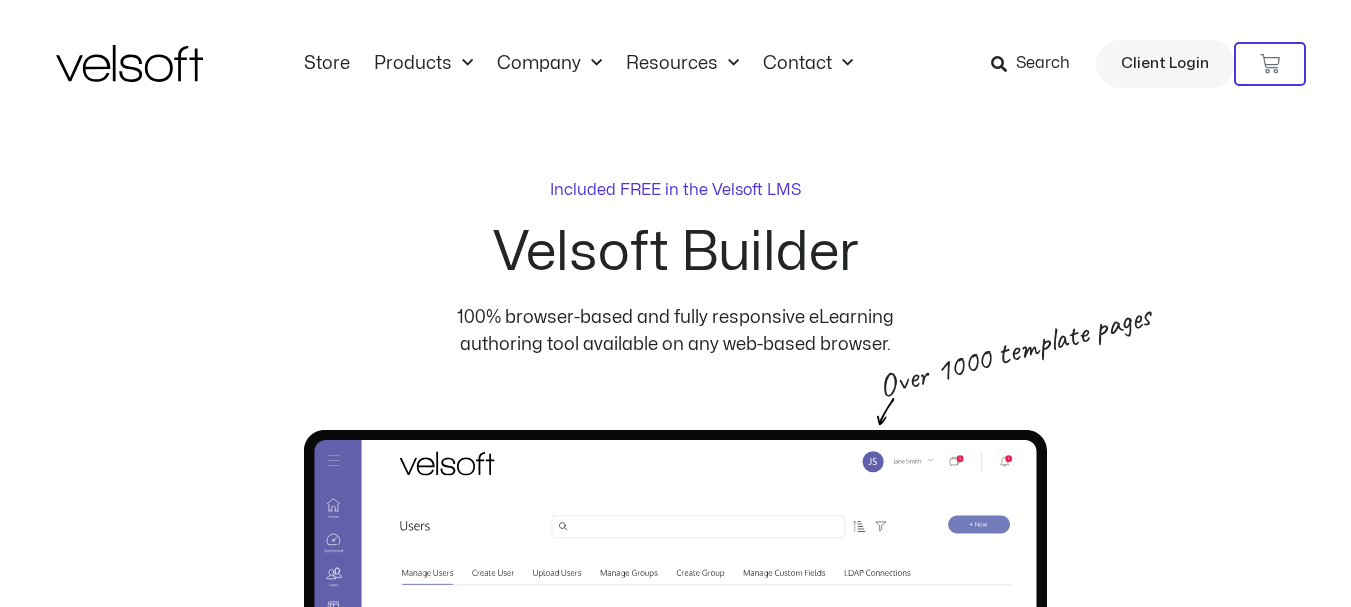 scroll, scrollTop: 0, scrollLeft: 0, axis: both 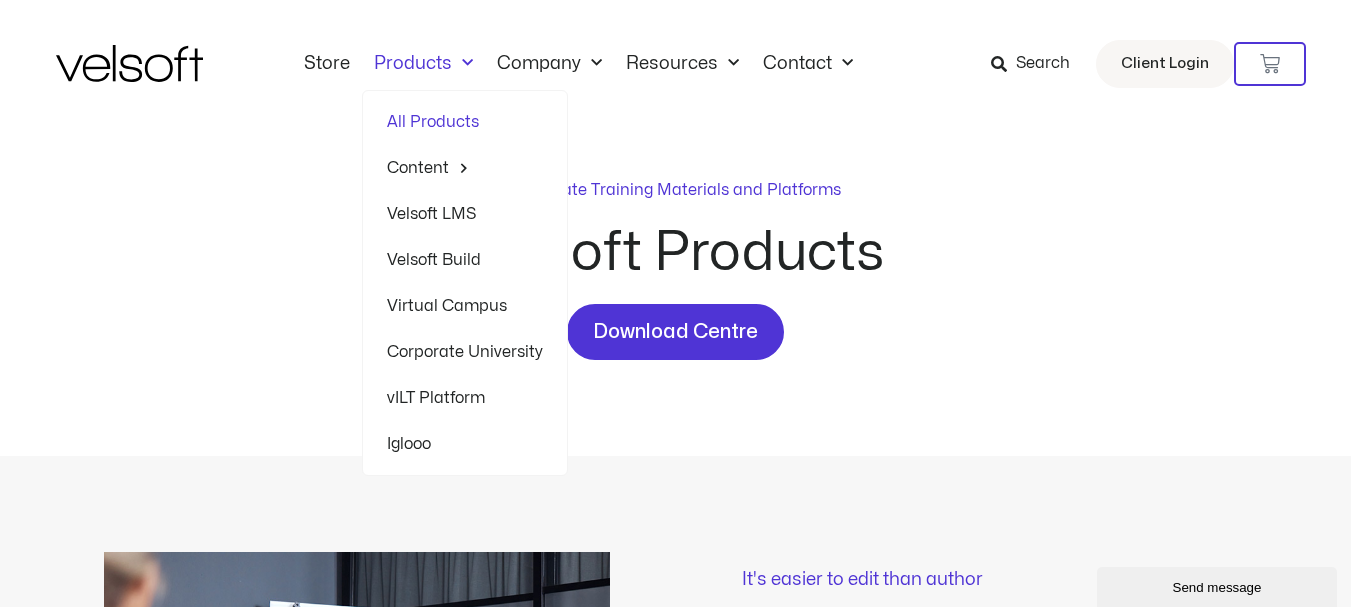 click 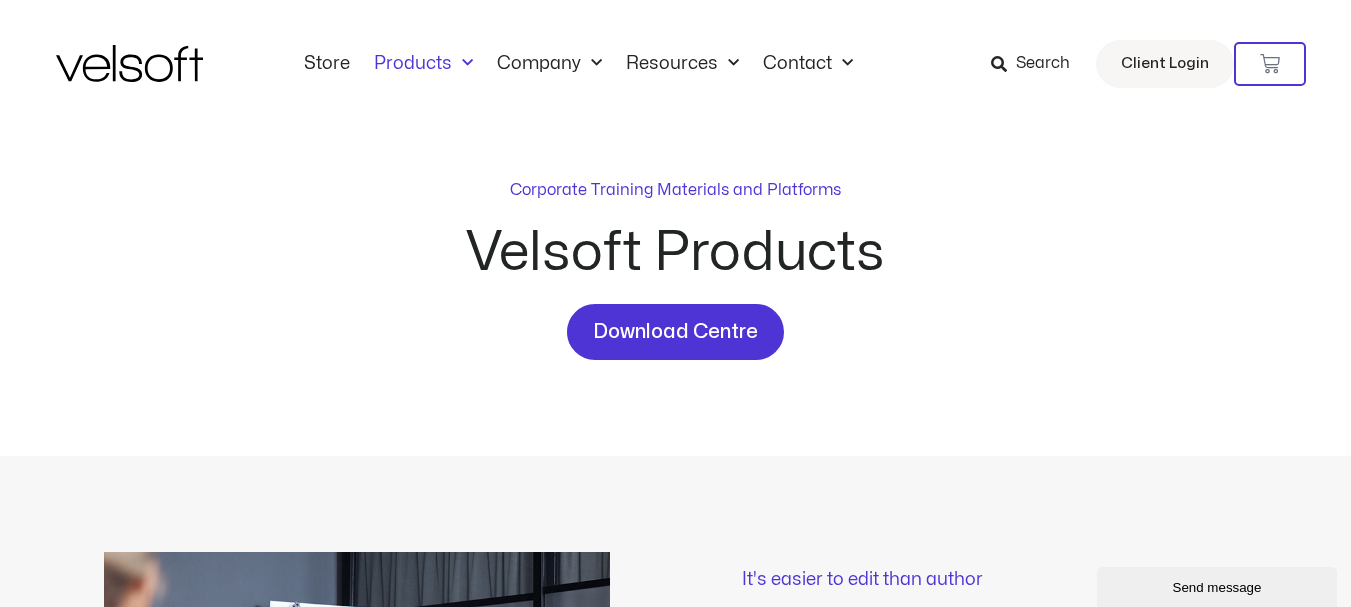 click 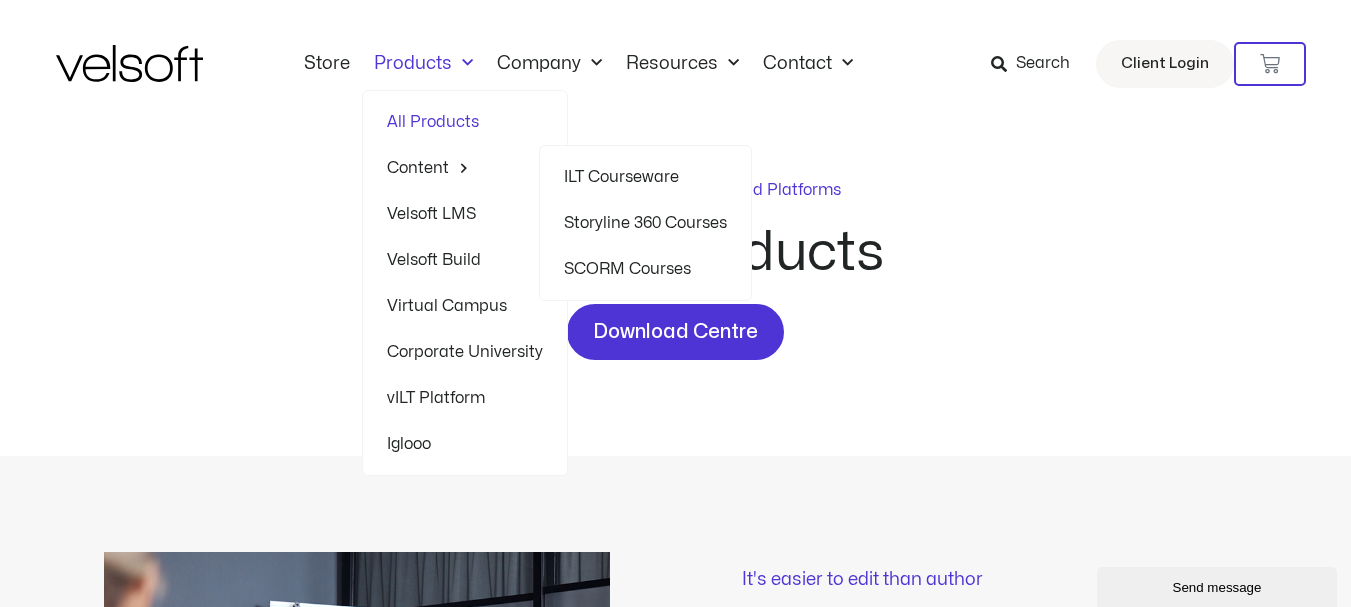 click 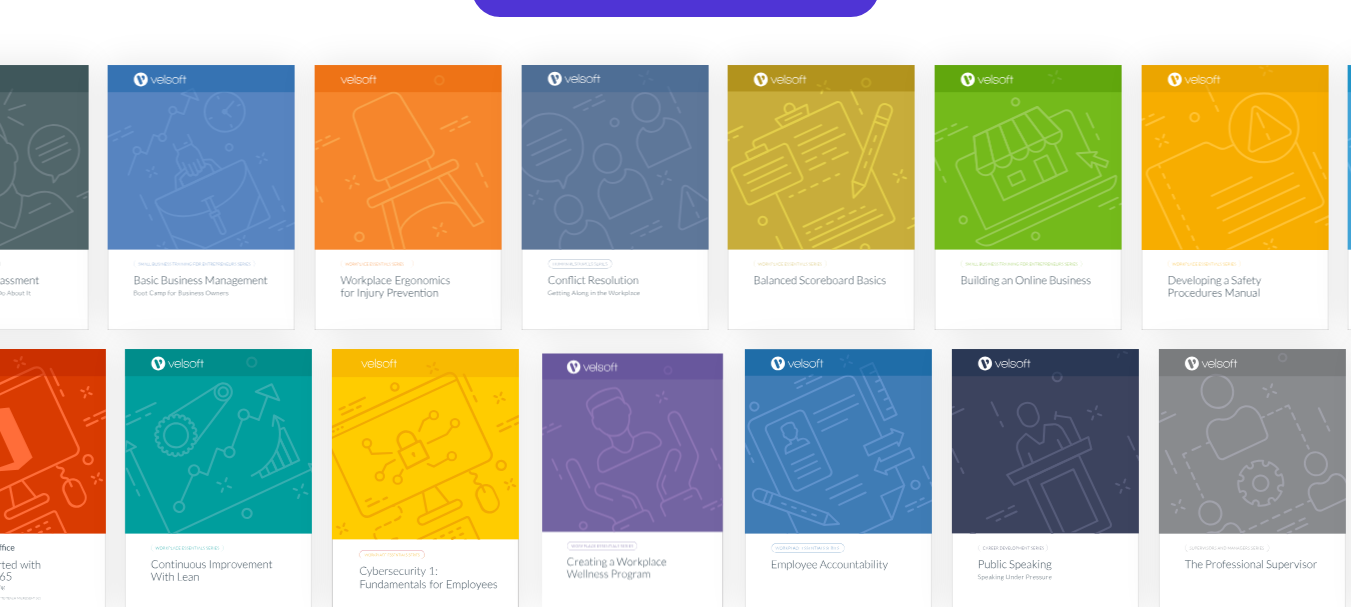 scroll, scrollTop: 596, scrollLeft: 0, axis: vertical 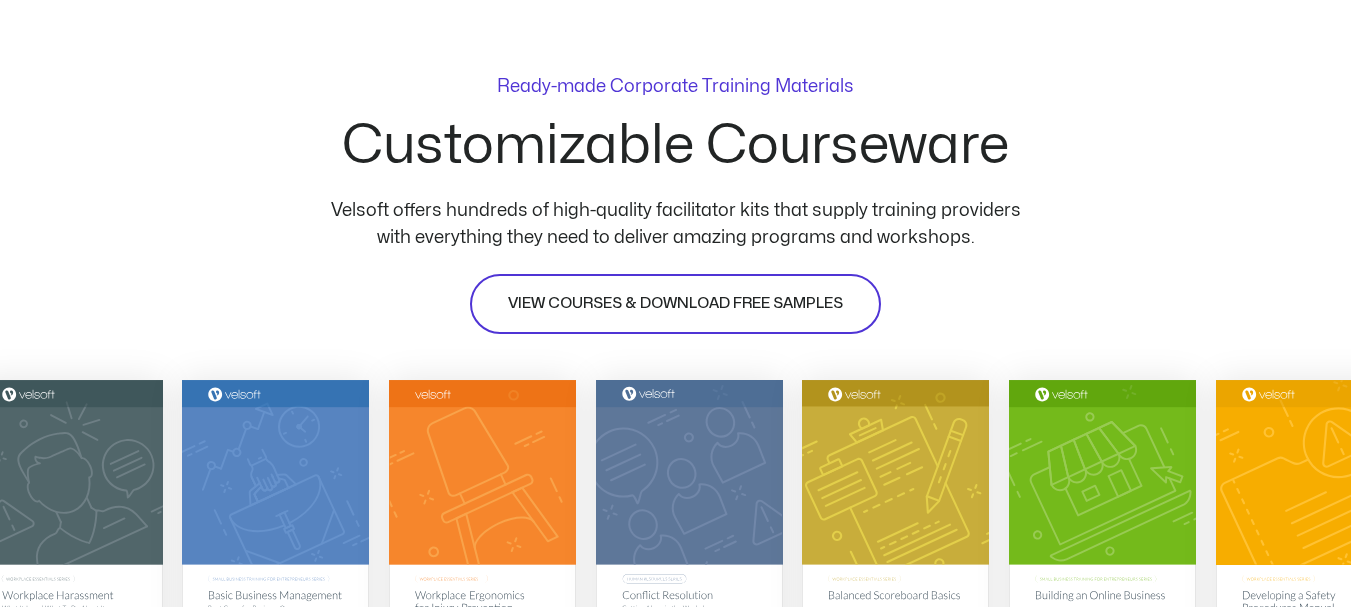 click on "VIEW COURSES & DOWNLOAD FREE SAMPLES" at bounding box center (675, 304) 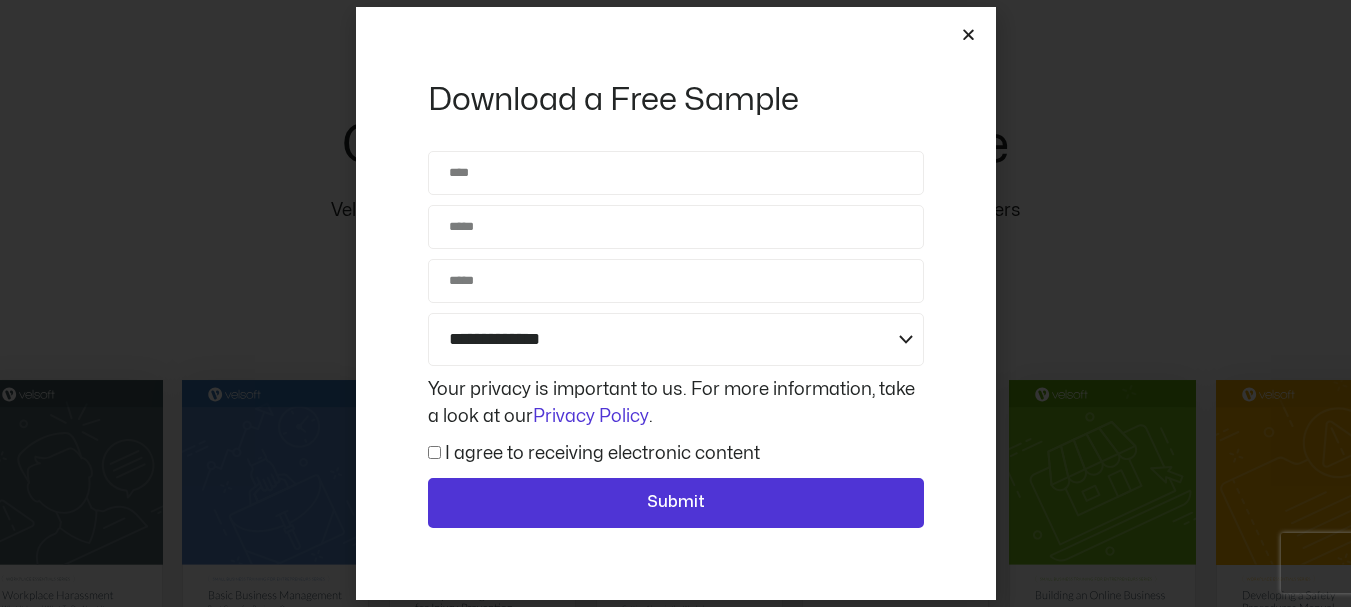 click at bounding box center [968, 34] 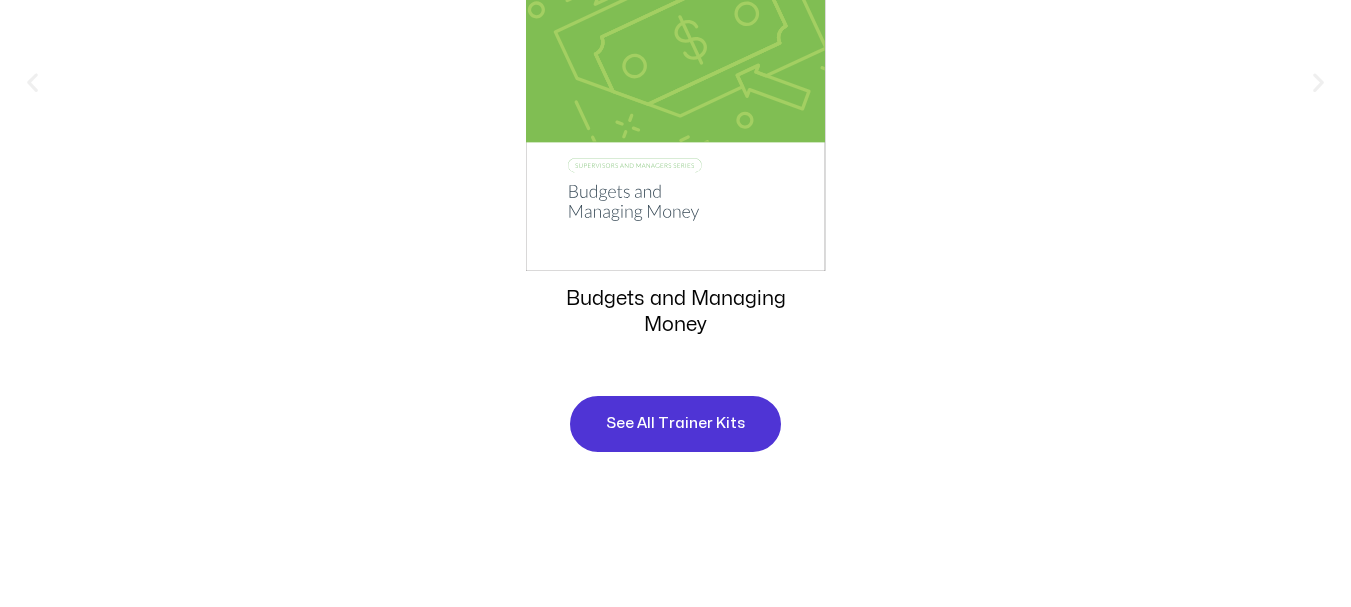 scroll, scrollTop: 2400, scrollLeft: 0, axis: vertical 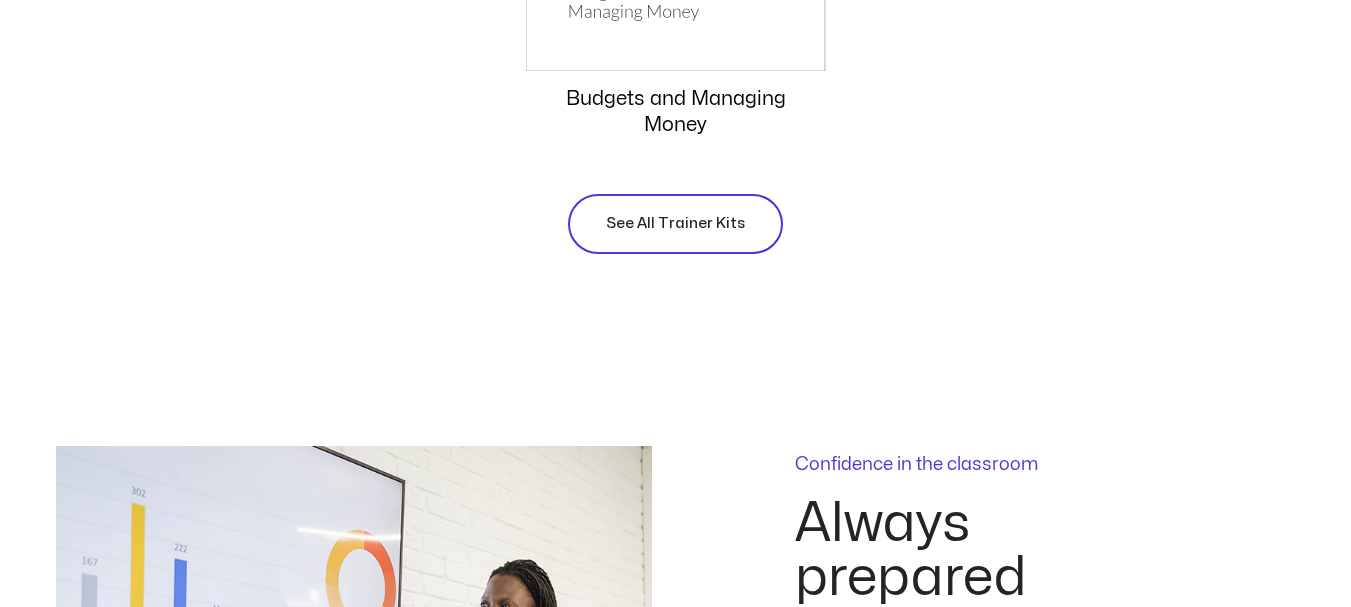 click on "See All Trainer Kits" at bounding box center (675, 224) 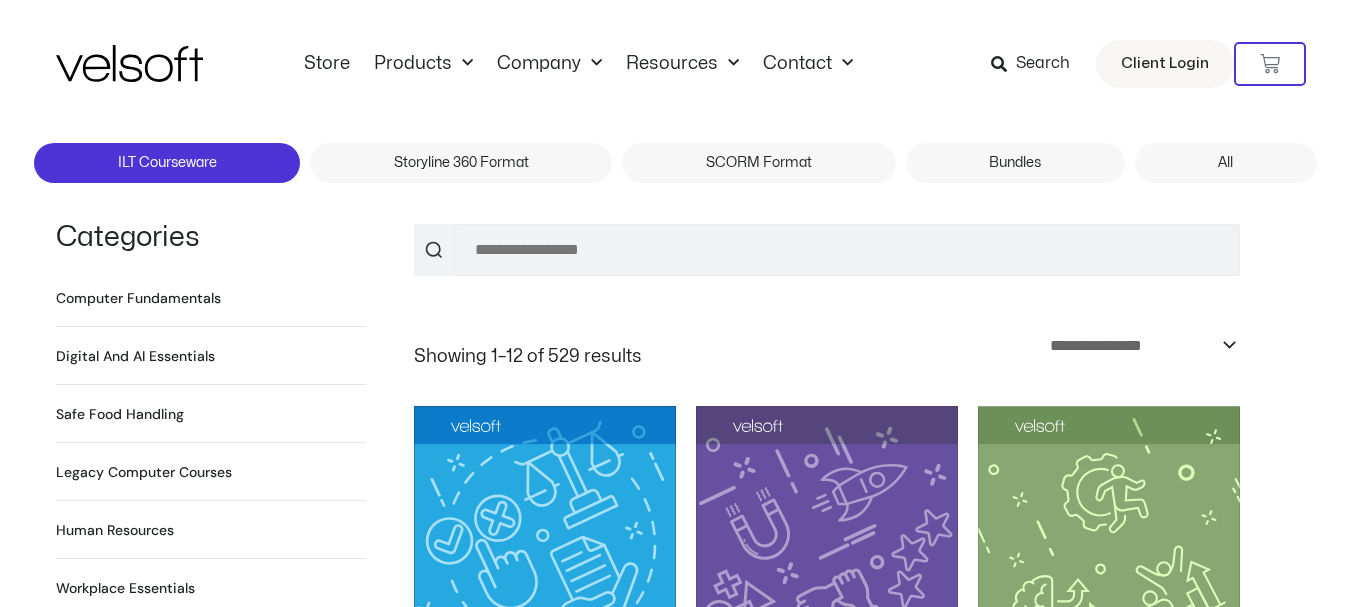 scroll, scrollTop: 0, scrollLeft: 0, axis: both 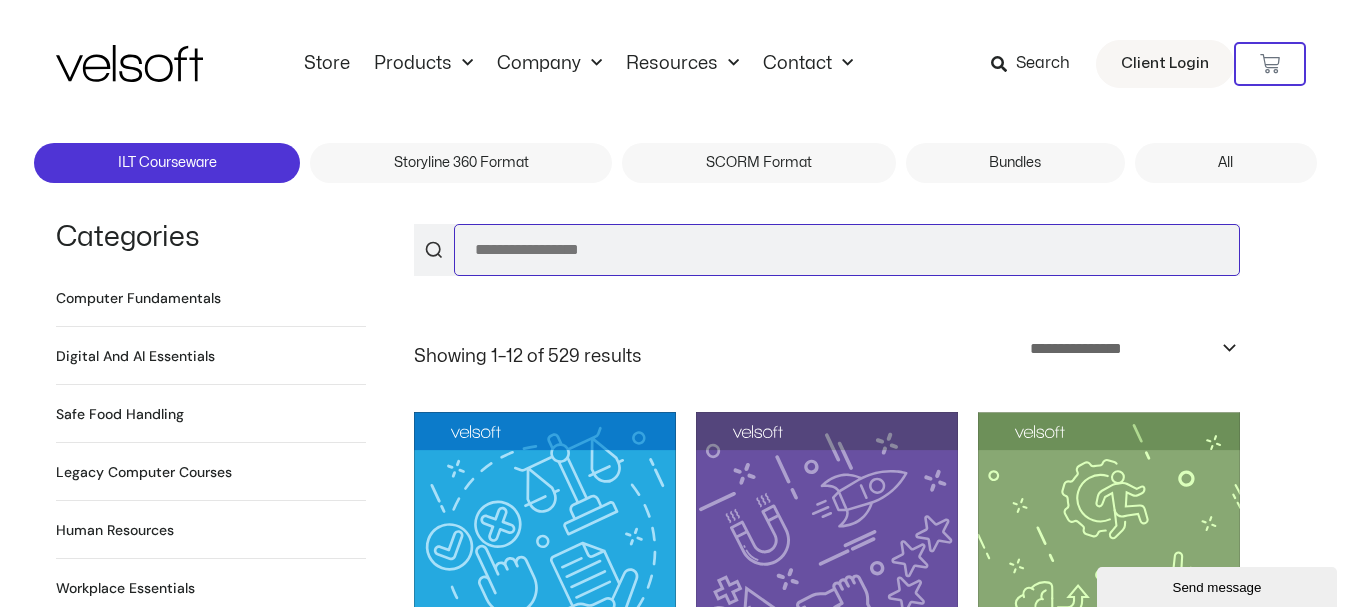 click on "Search for:" at bounding box center (847, 250) 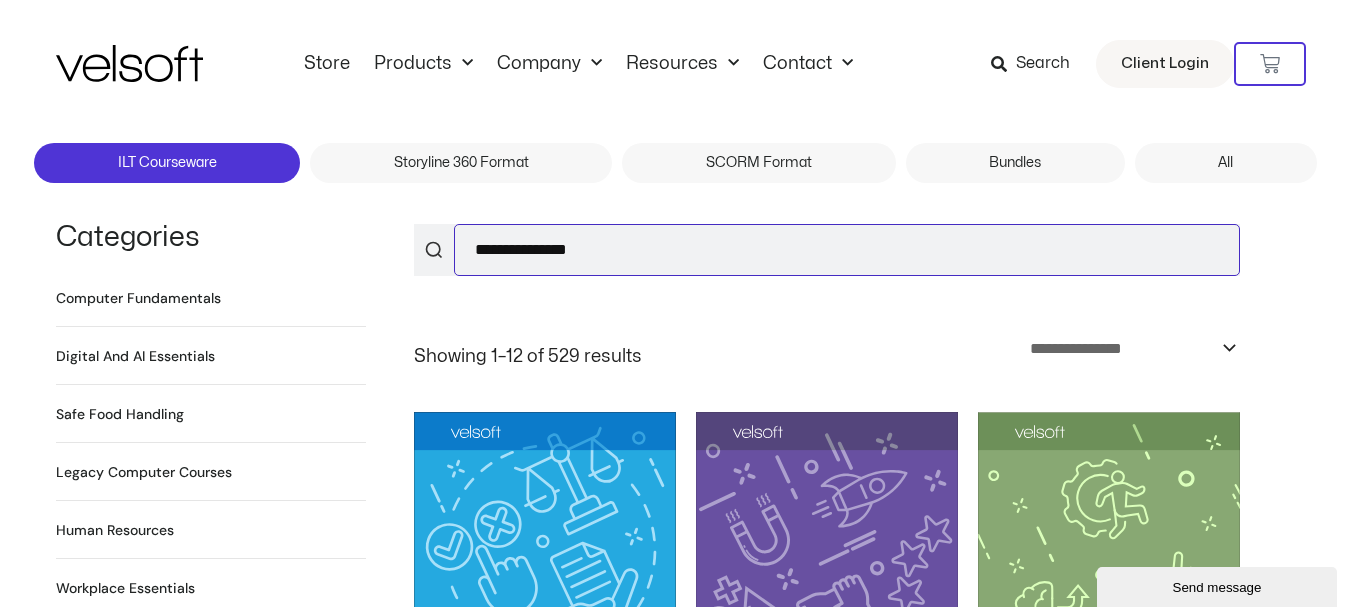 type on "**********" 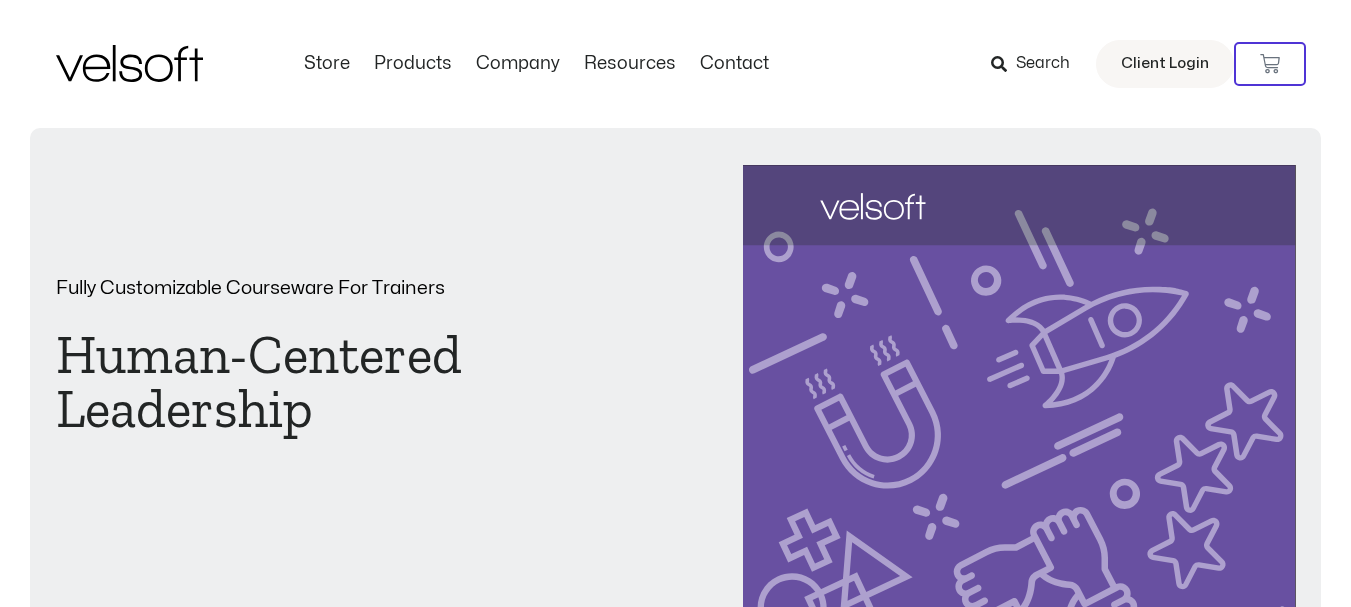 scroll, scrollTop: 0, scrollLeft: 0, axis: both 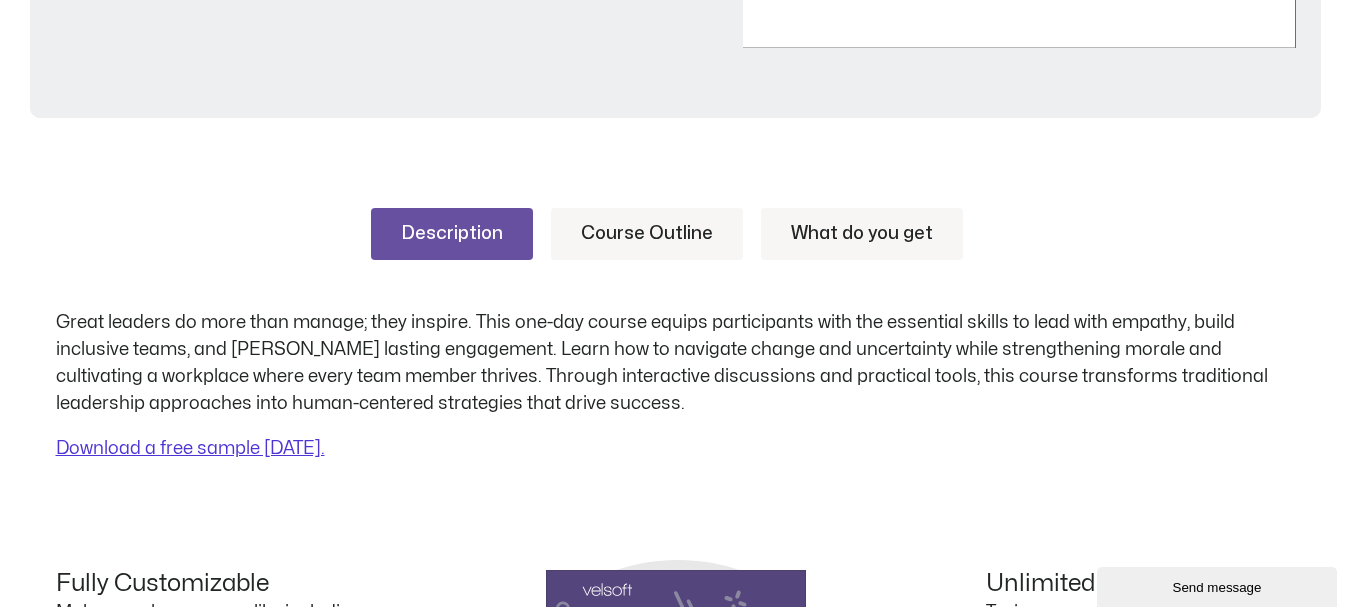 click on "Course Outline" at bounding box center [647, 234] 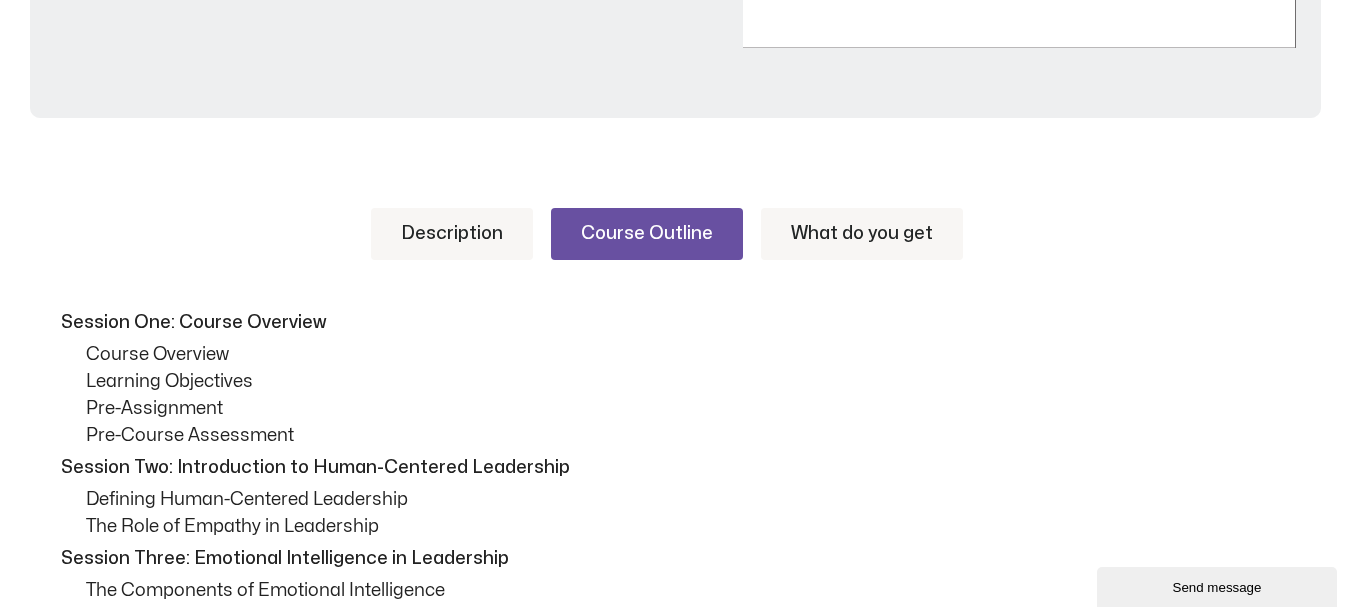 click on "What do you get" at bounding box center (862, 234) 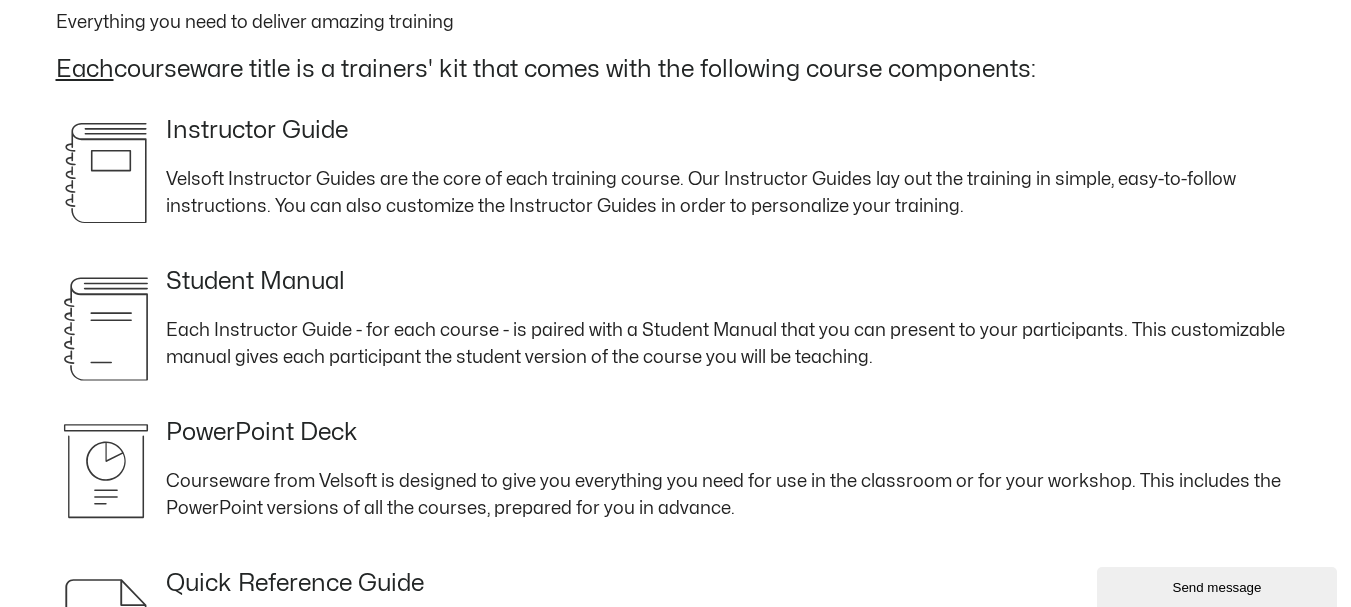 scroll, scrollTop: 1100, scrollLeft: 0, axis: vertical 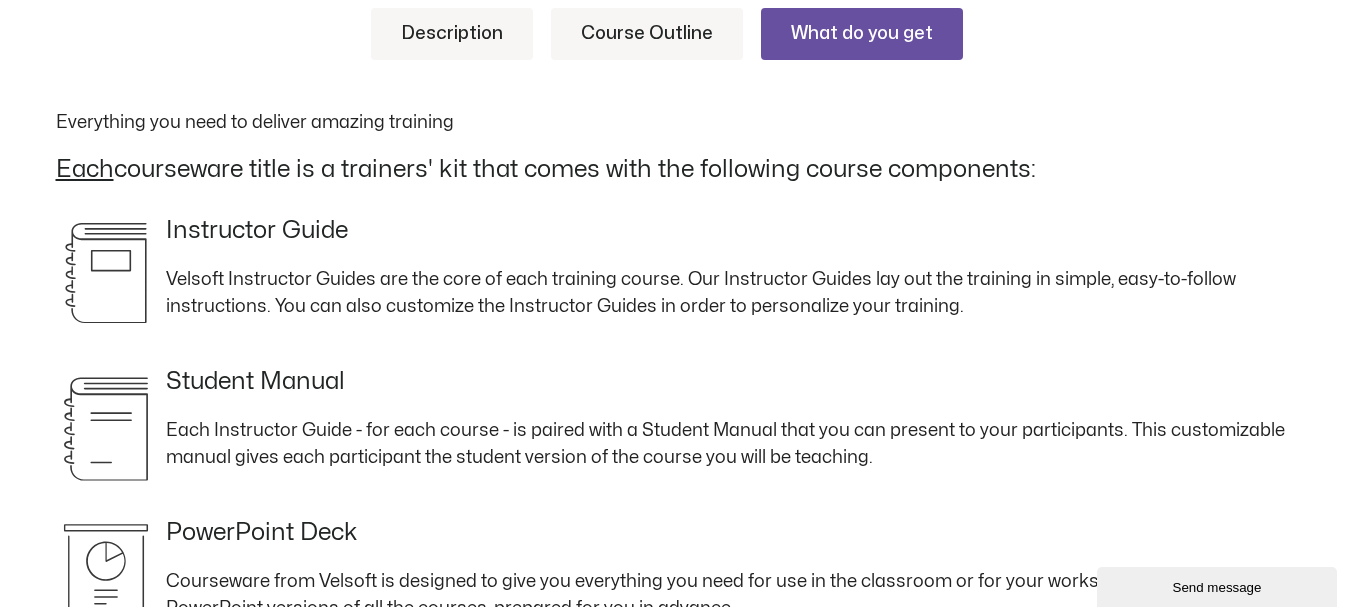 click on "Course Outline" at bounding box center [647, 34] 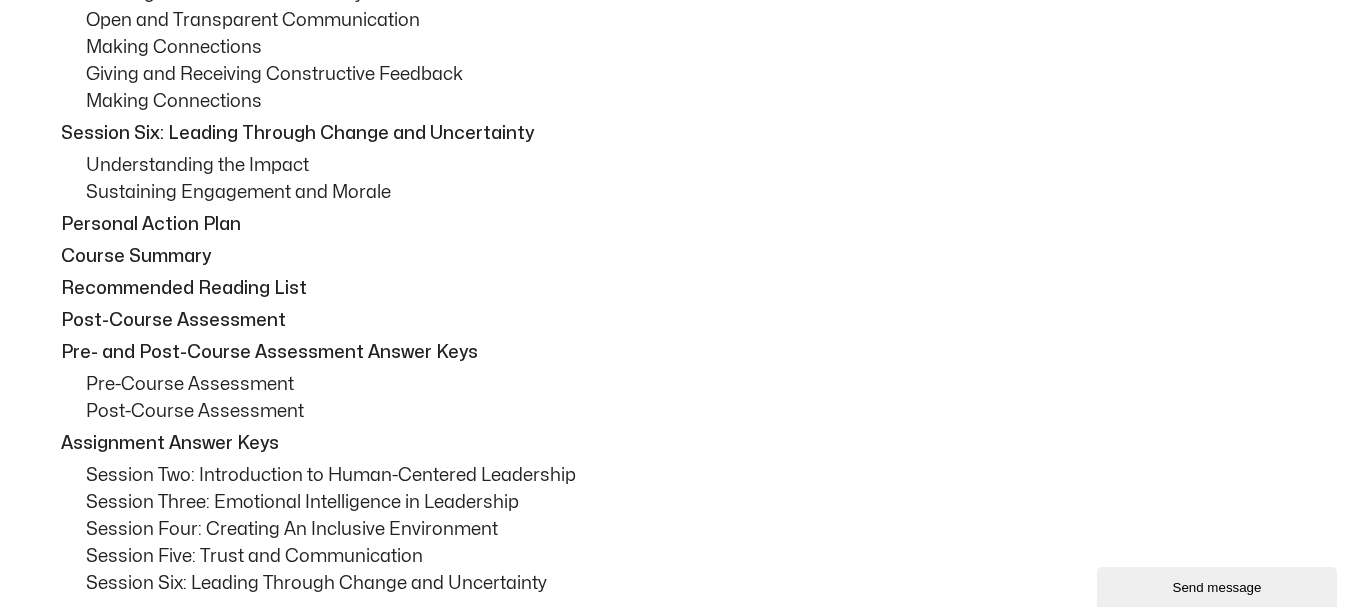 scroll, scrollTop: 1900, scrollLeft: 0, axis: vertical 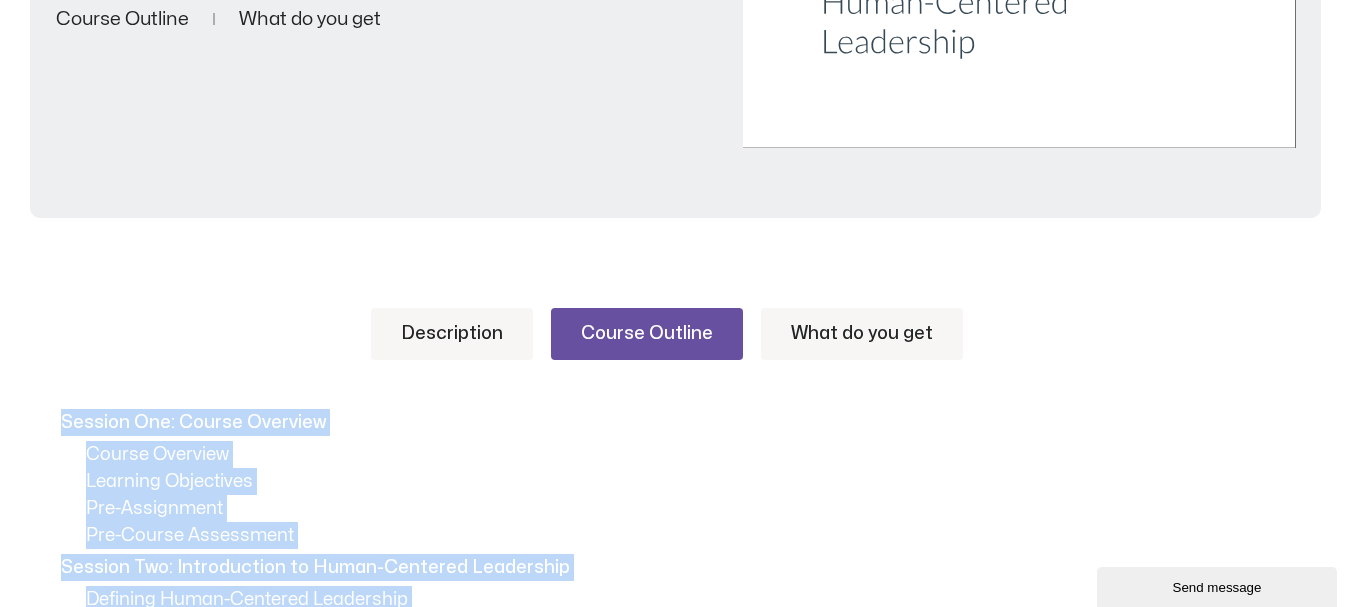 drag, startPoint x: 536, startPoint y: 470, endPoint x: 49, endPoint y: 419, distance: 489.66315 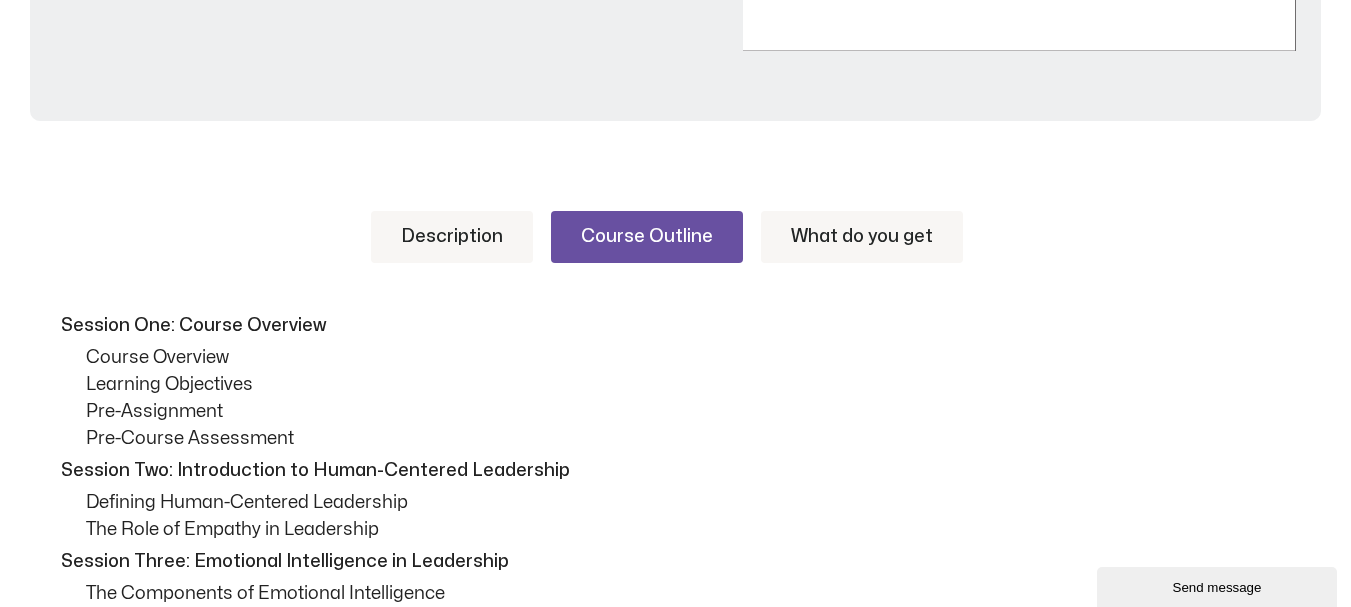 scroll, scrollTop: 700, scrollLeft: 0, axis: vertical 